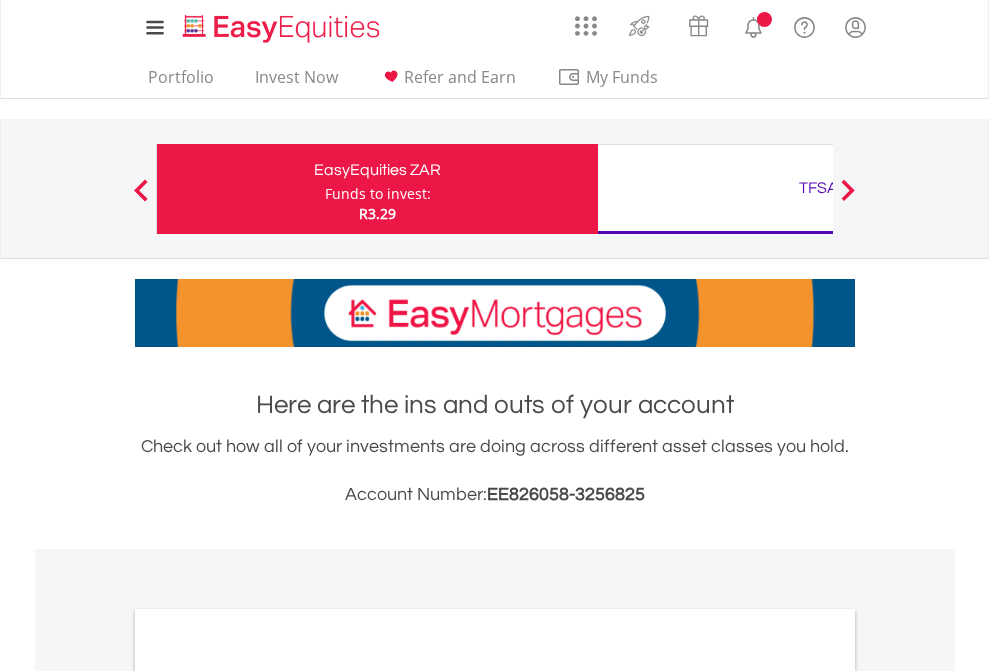 scroll, scrollTop: 0, scrollLeft: 0, axis: both 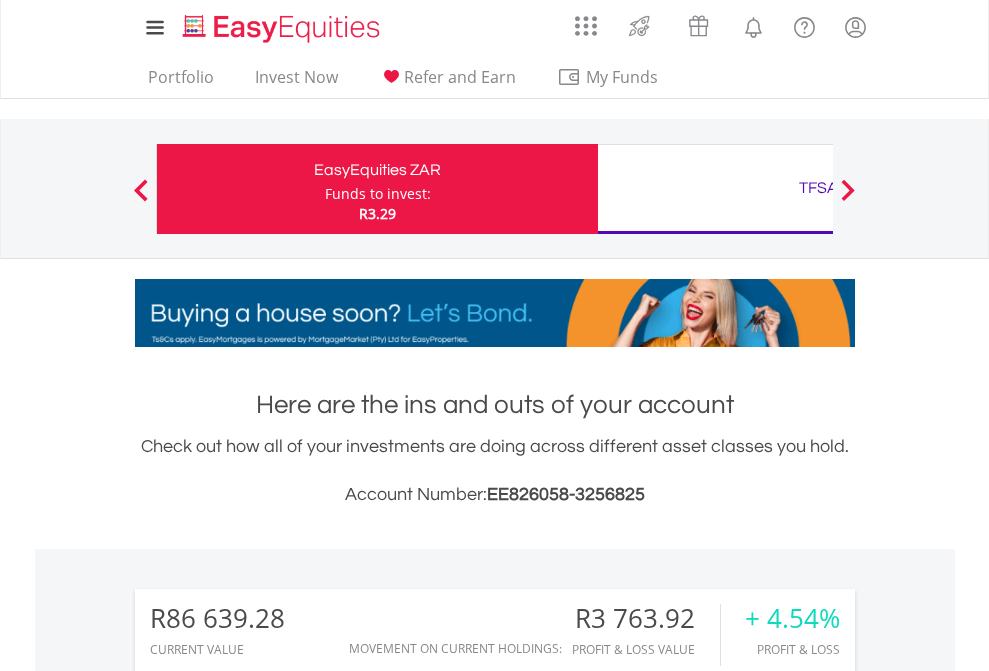 click on "Funds to invest:" at bounding box center [378, 194] 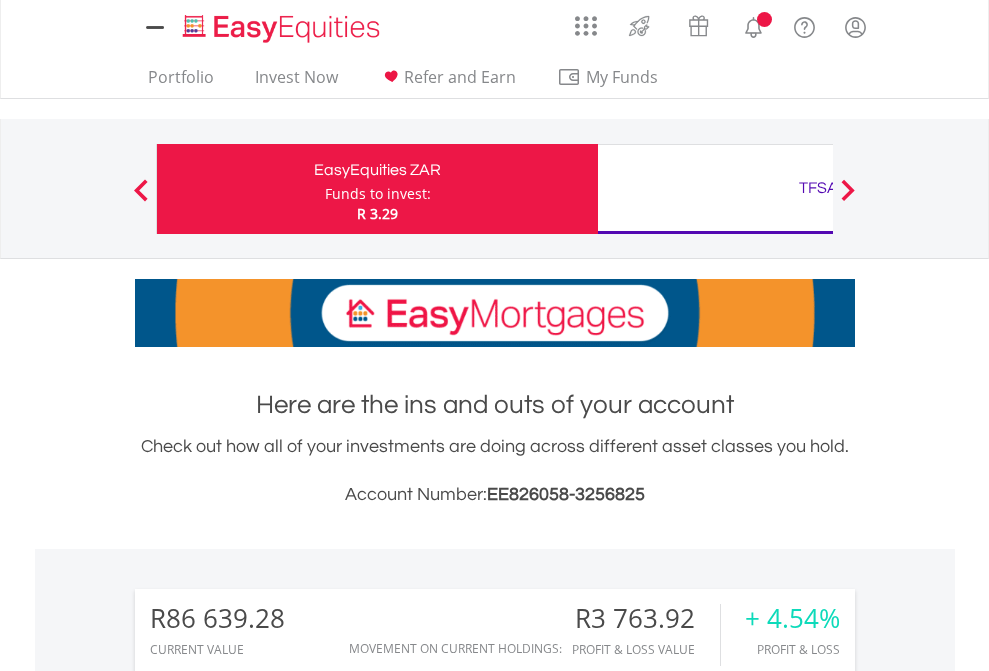 scroll, scrollTop: 0, scrollLeft: 0, axis: both 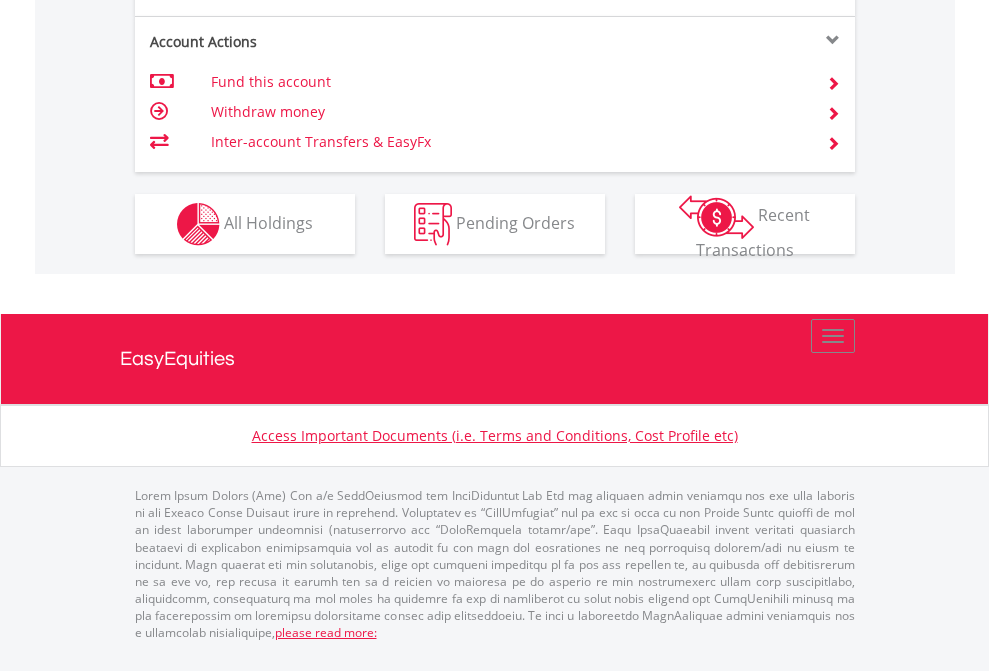 click on "Investment types" at bounding box center (706, -337) 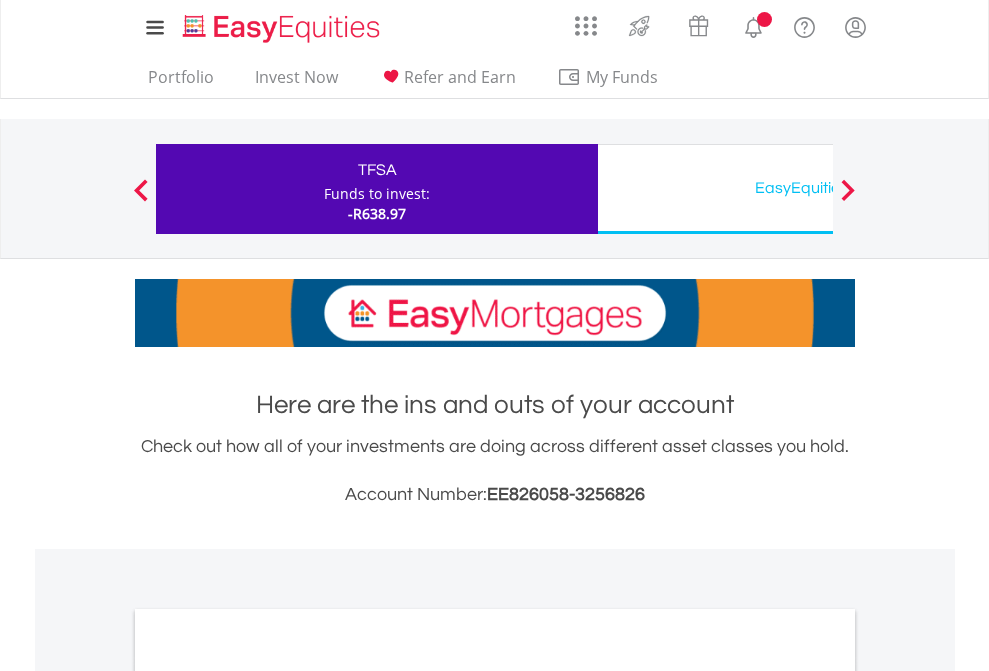 scroll, scrollTop: 0, scrollLeft: 0, axis: both 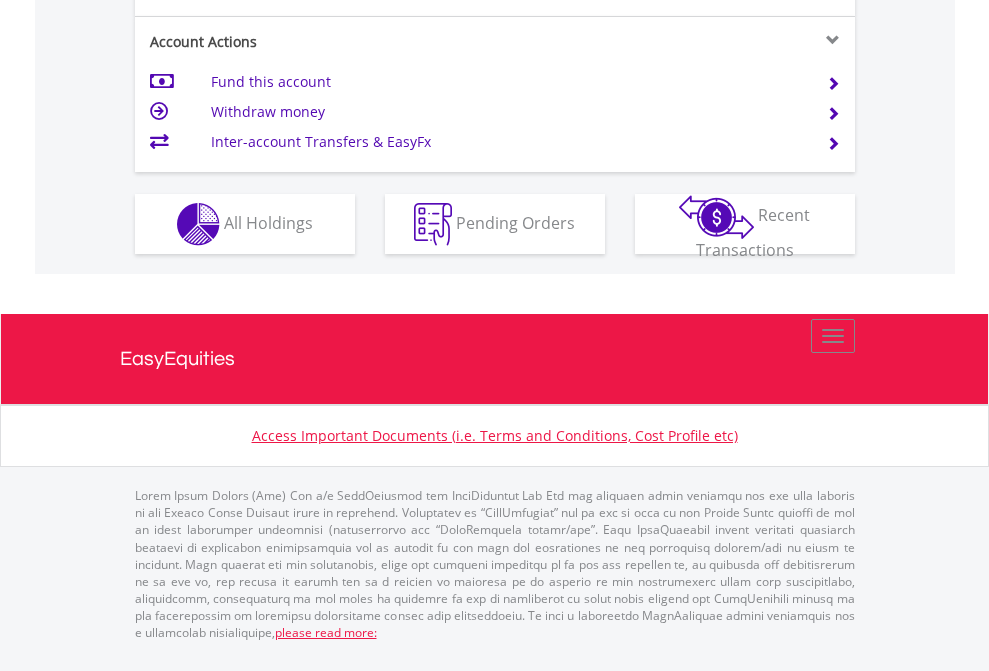 click on "Investment types" at bounding box center (706, -337) 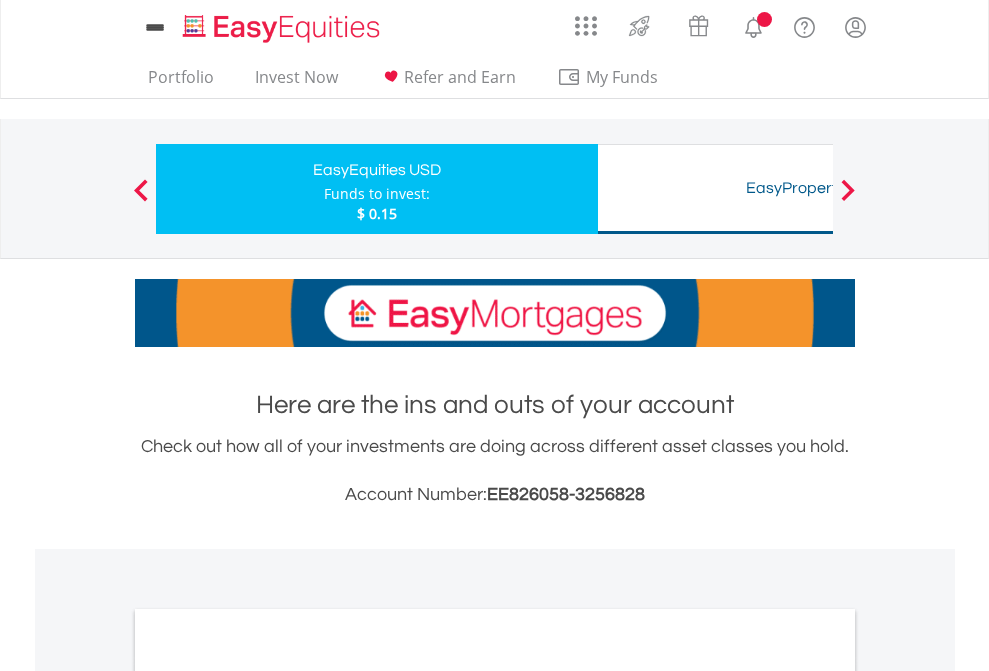 scroll, scrollTop: 0, scrollLeft: 0, axis: both 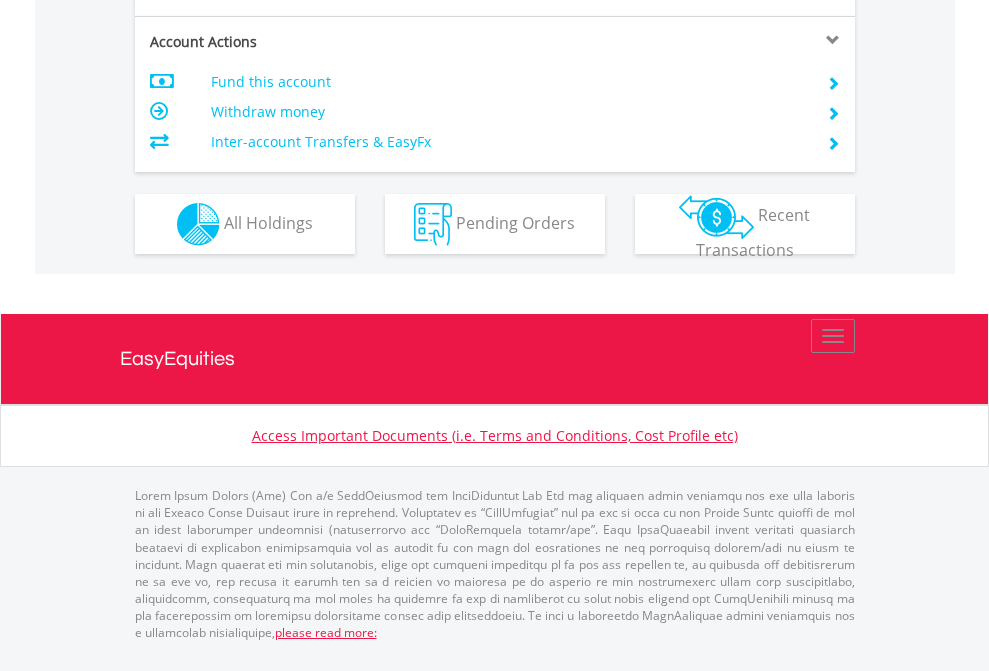 click on "Investment types" at bounding box center (706, -337) 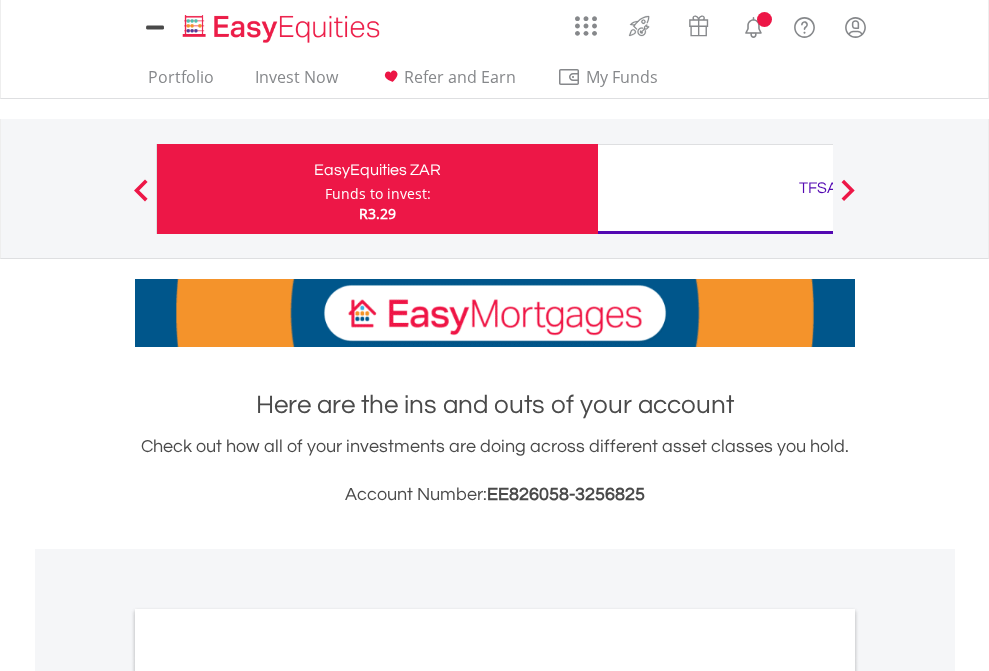 scroll, scrollTop: 0, scrollLeft: 0, axis: both 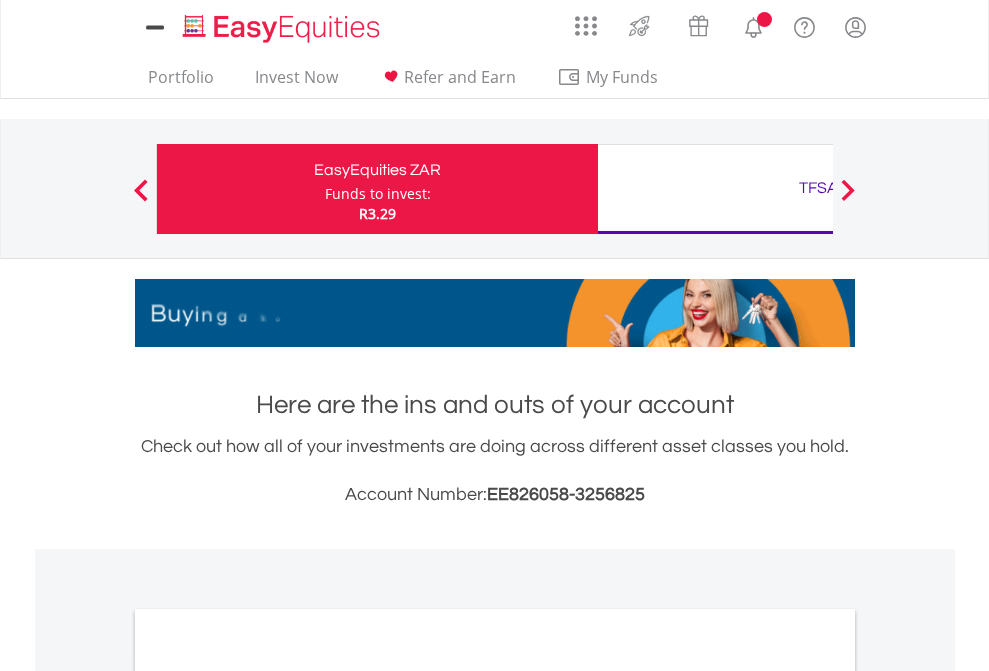 click on "All Holdings" at bounding box center [268, 1096] 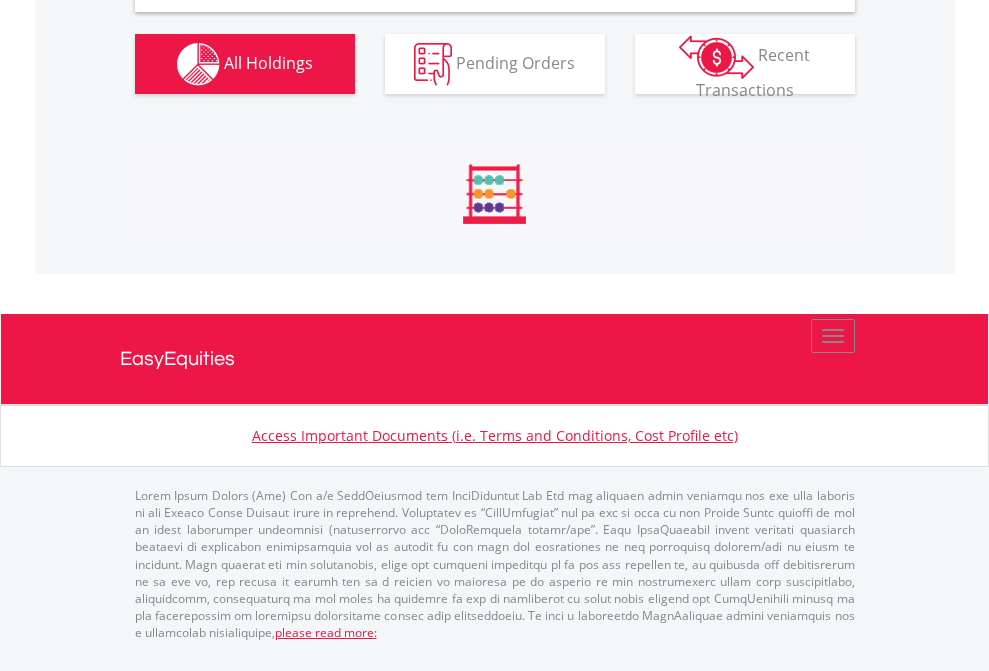 scroll, scrollTop: 1933, scrollLeft: 0, axis: vertical 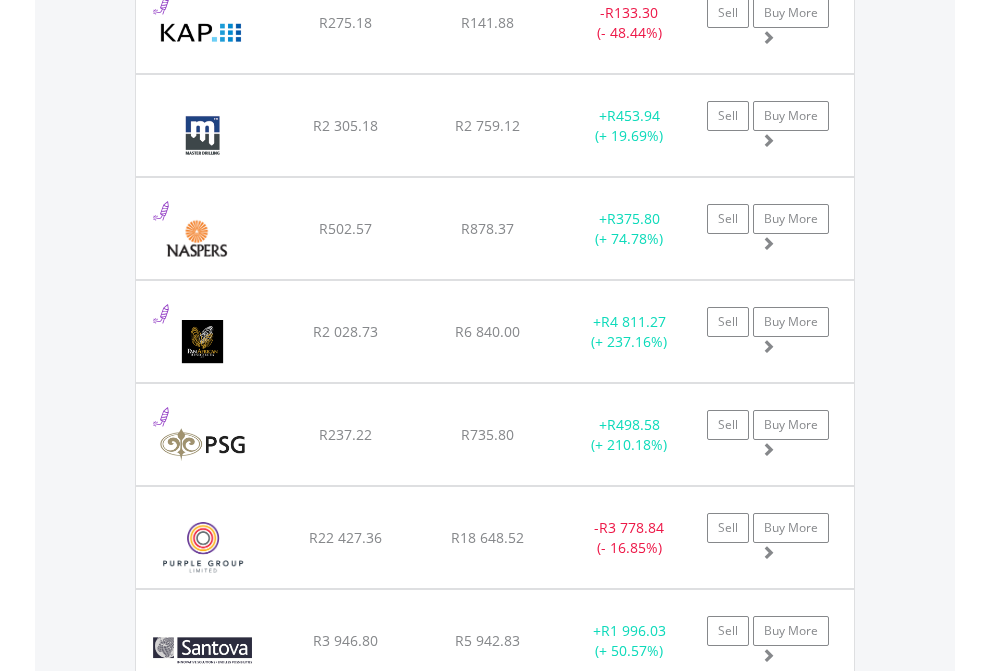 click on "TFSA" at bounding box center (818, -1745) 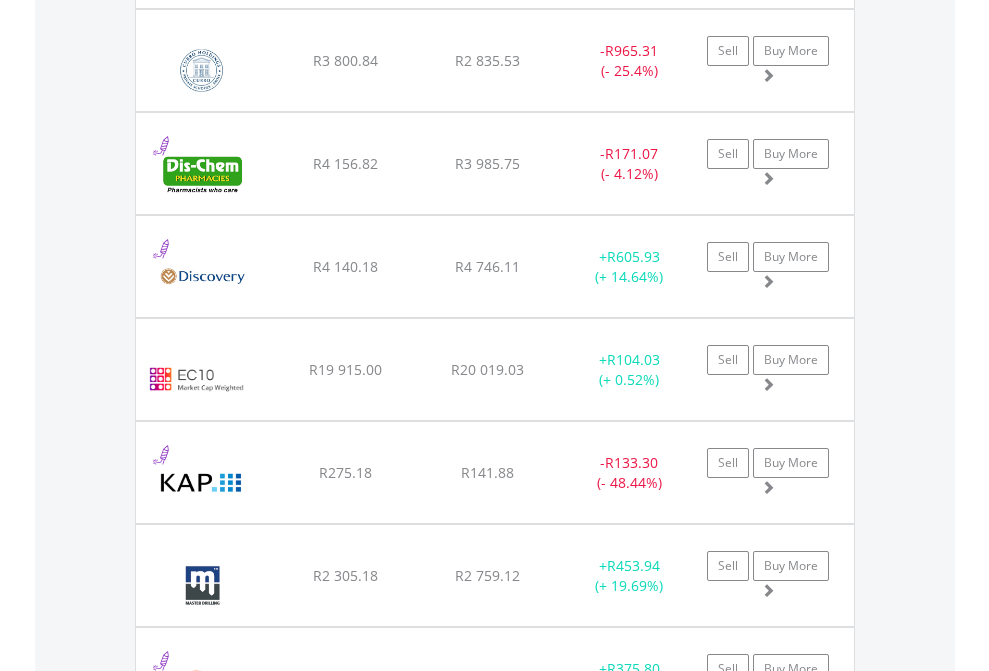 scroll, scrollTop: 144, scrollLeft: 0, axis: vertical 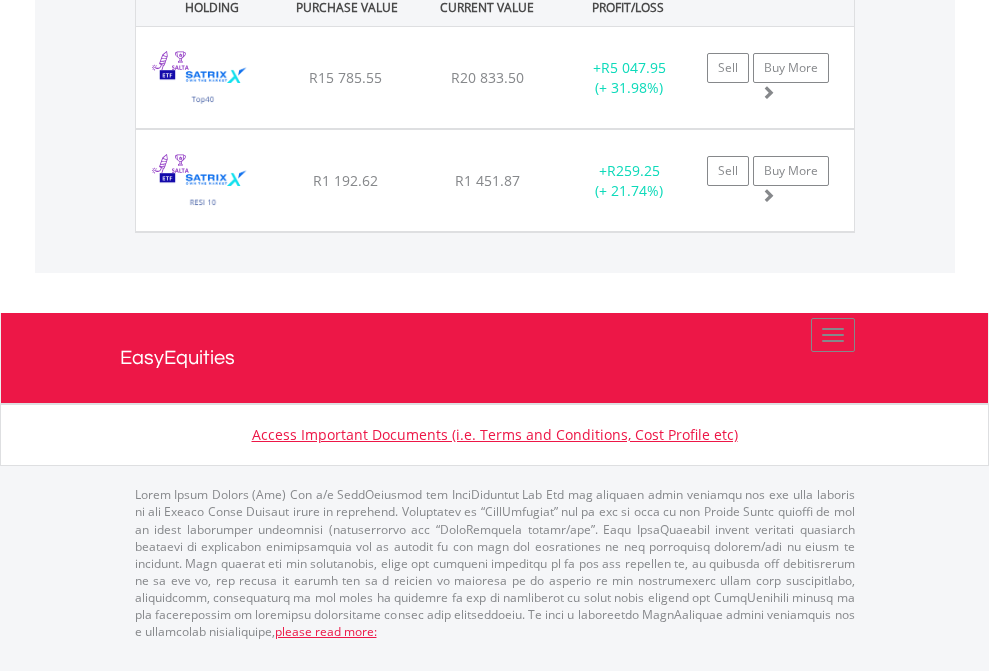 click on "EasyEquities USD" at bounding box center [818, -1442] 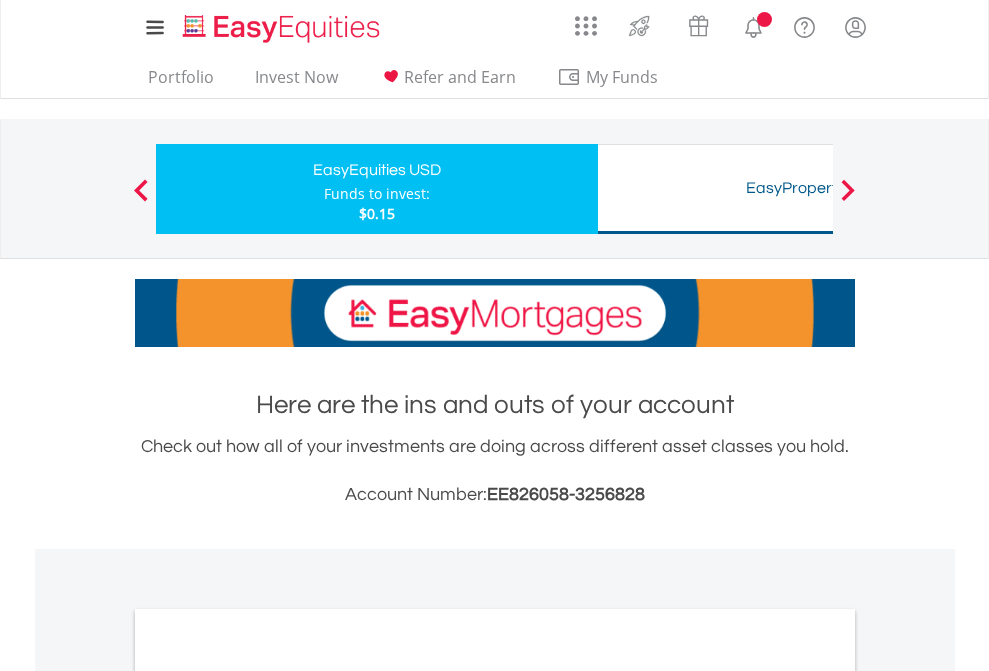 scroll, scrollTop: 1202, scrollLeft: 0, axis: vertical 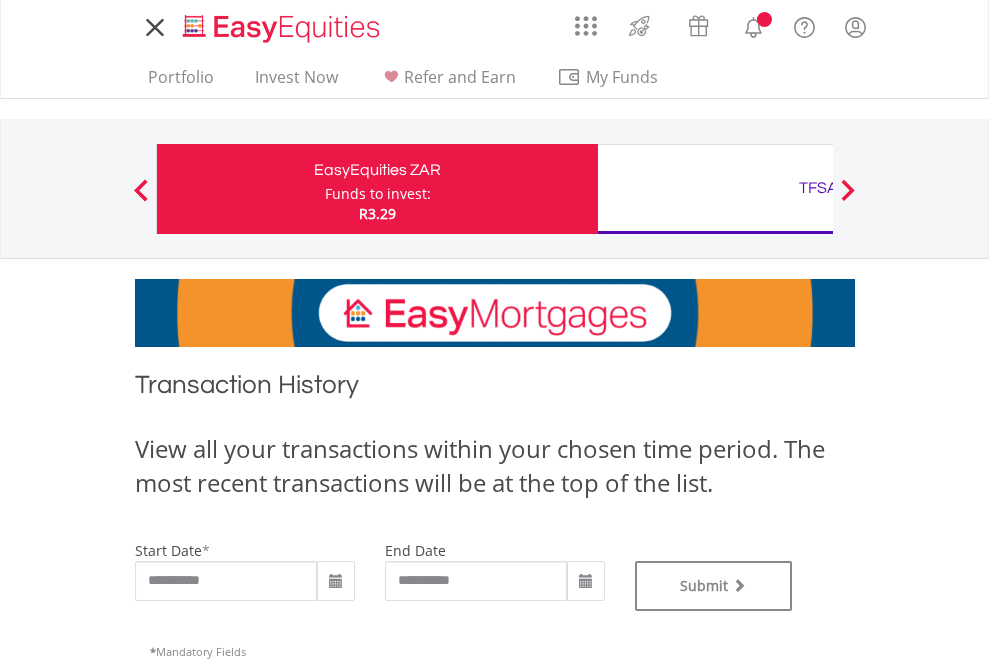 type on "**********" 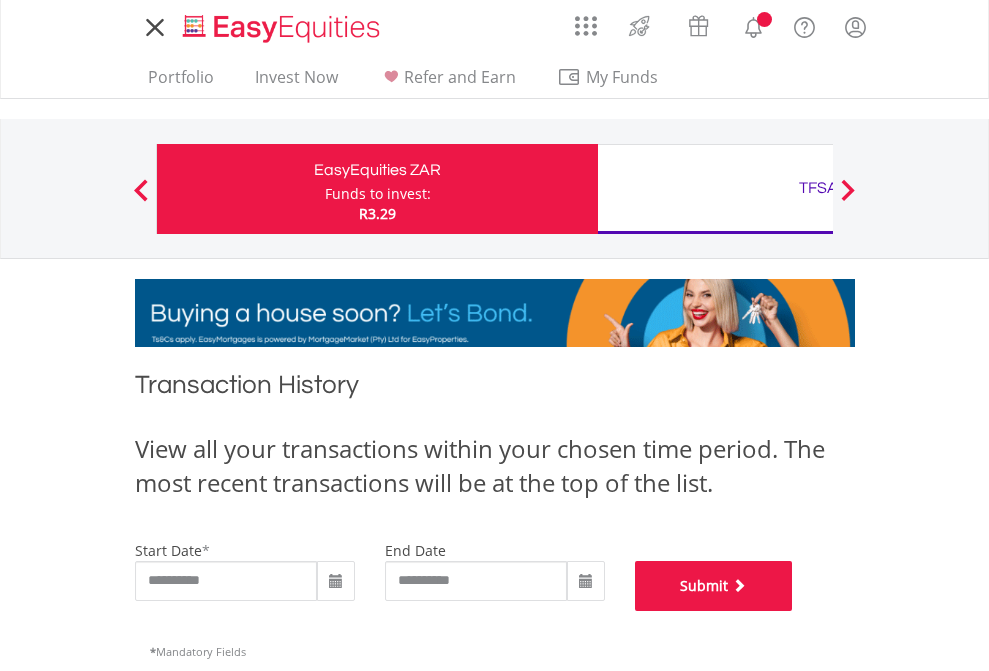 click on "Submit" at bounding box center (714, 586) 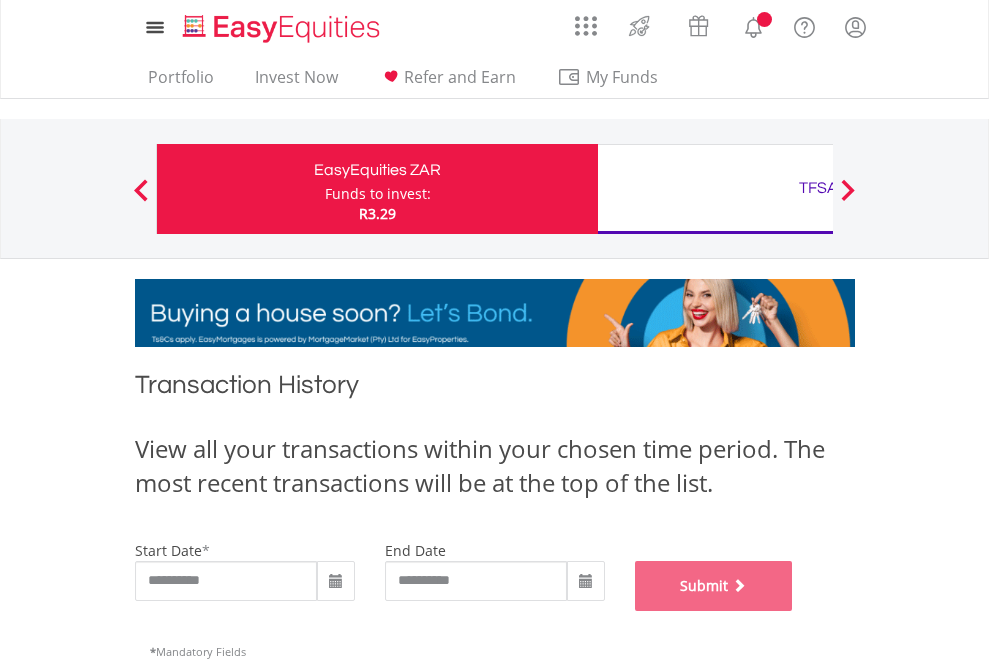 scroll, scrollTop: 811, scrollLeft: 0, axis: vertical 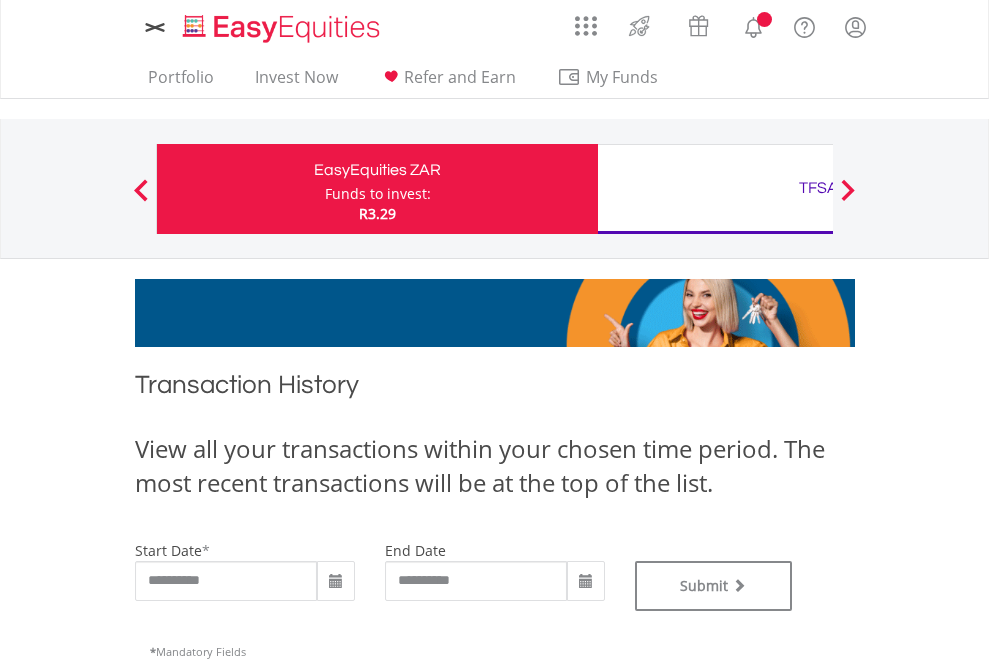 click on "TFSA" at bounding box center (818, 188) 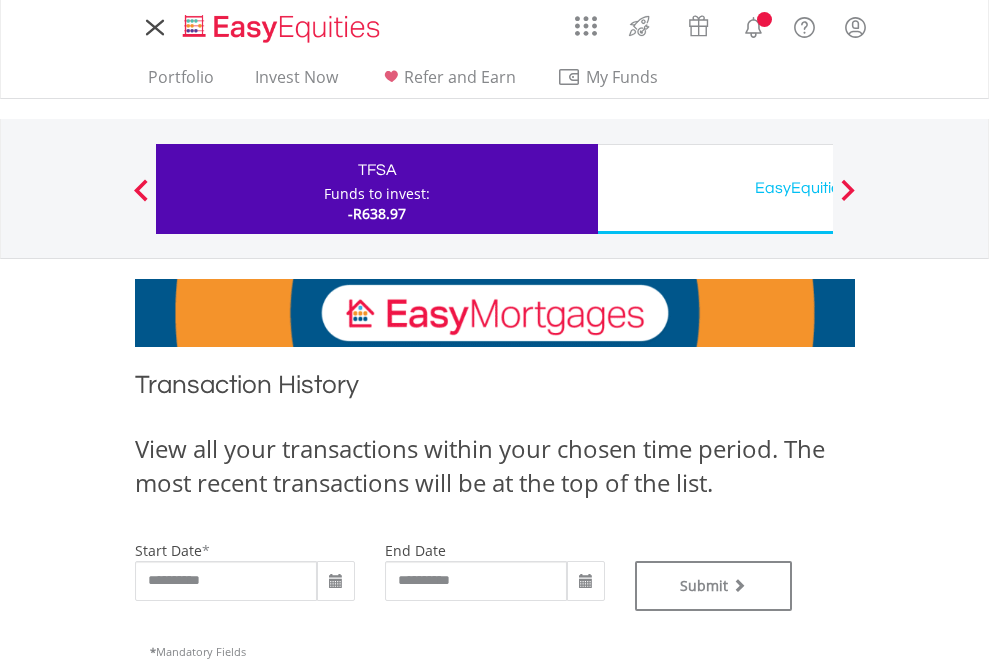 scroll, scrollTop: 0, scrollLeft: 0, axis: both 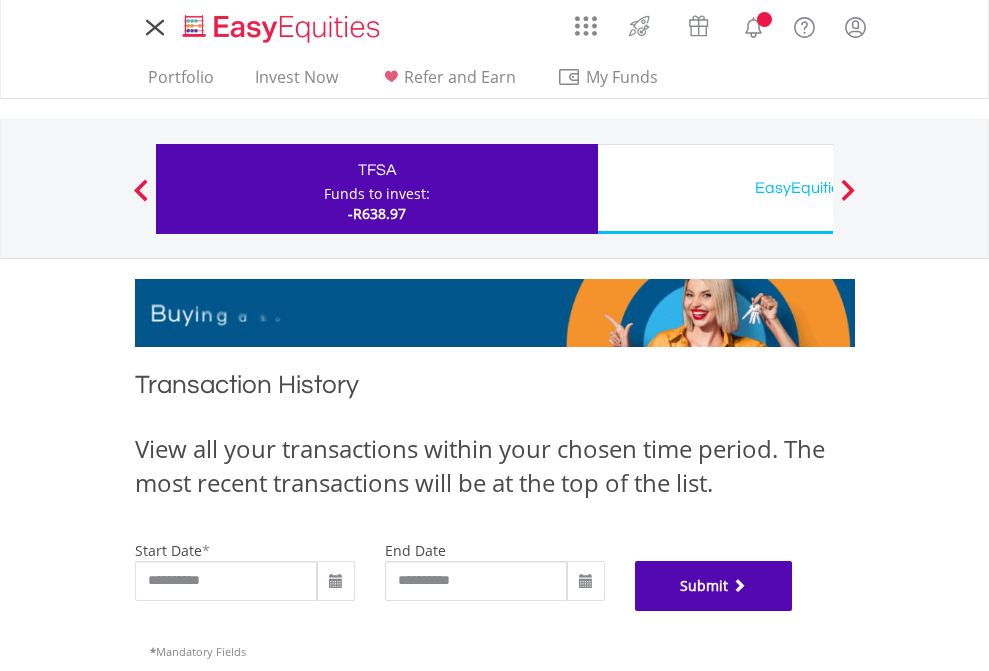 click on "Submit" at bounding box center (714, 586) 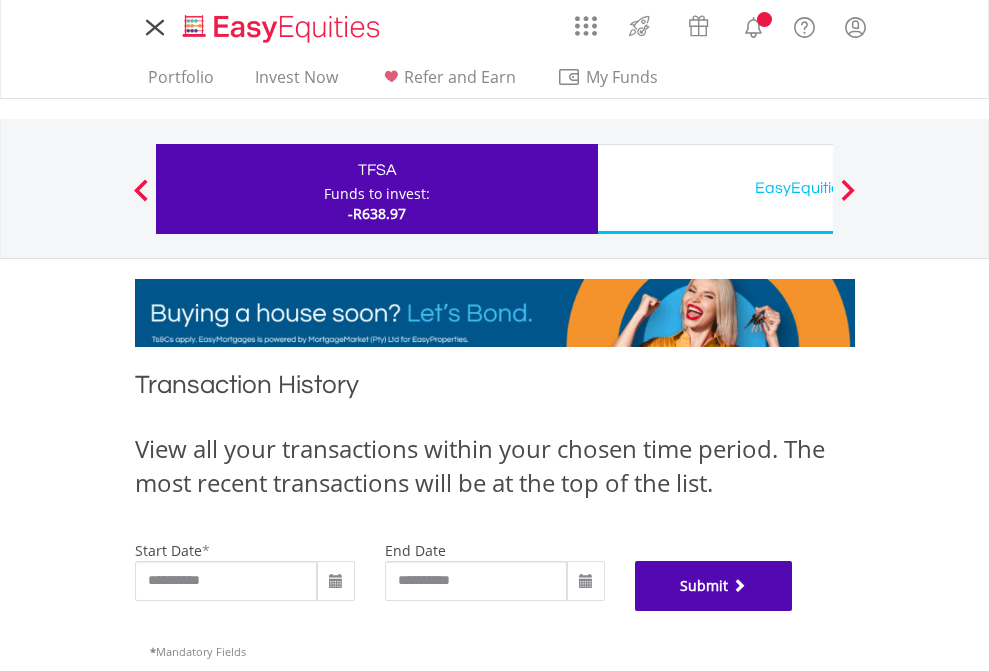 scroll, scrollTop: 811, scrollLeft: 0, axis: vertical 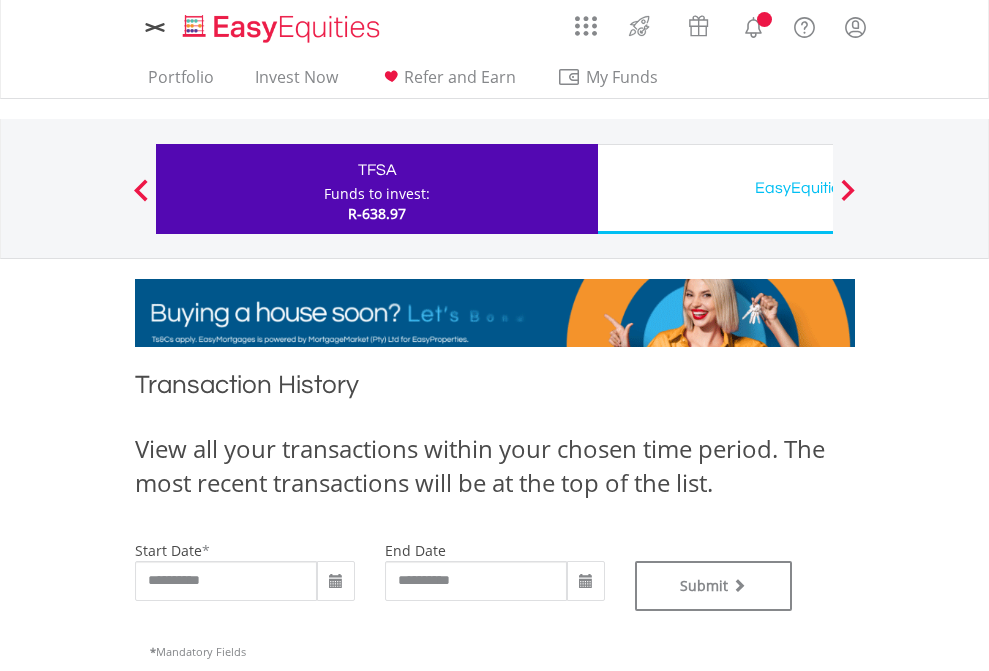 click on "EasyEquities USD" at bounding box center [818, 188] 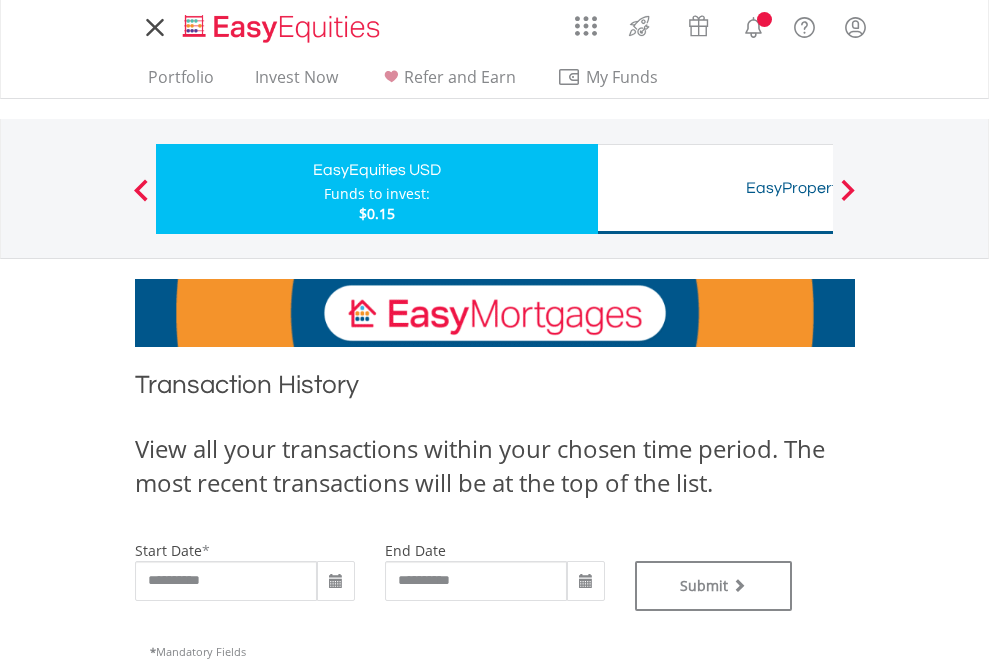 scroll, scrollTop: 0, scrollLeft: 0, axis: both 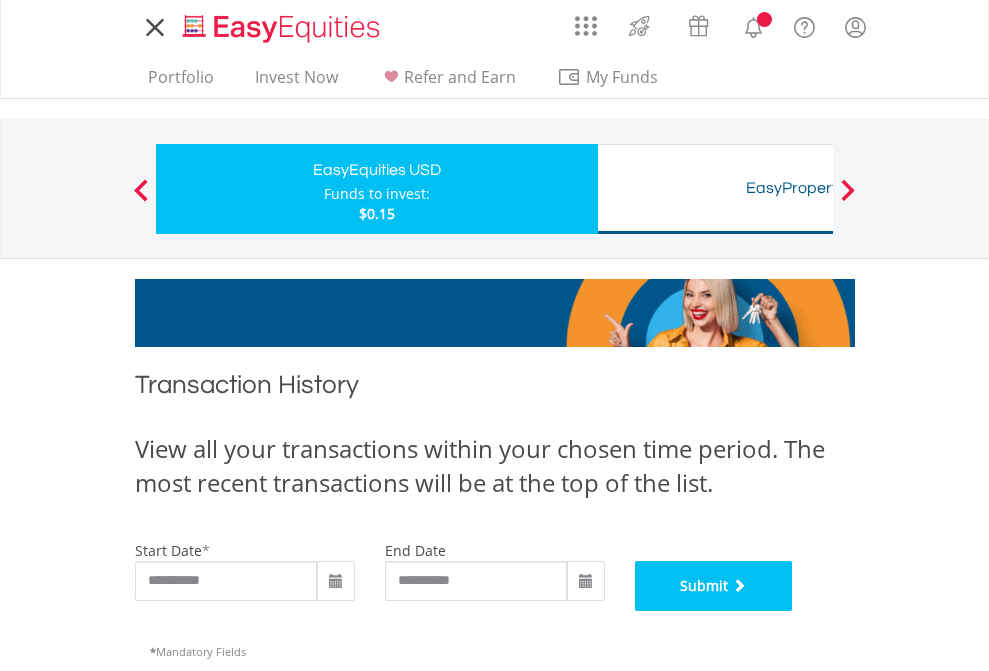 click on "Submit" at bounding box center (714, 586) 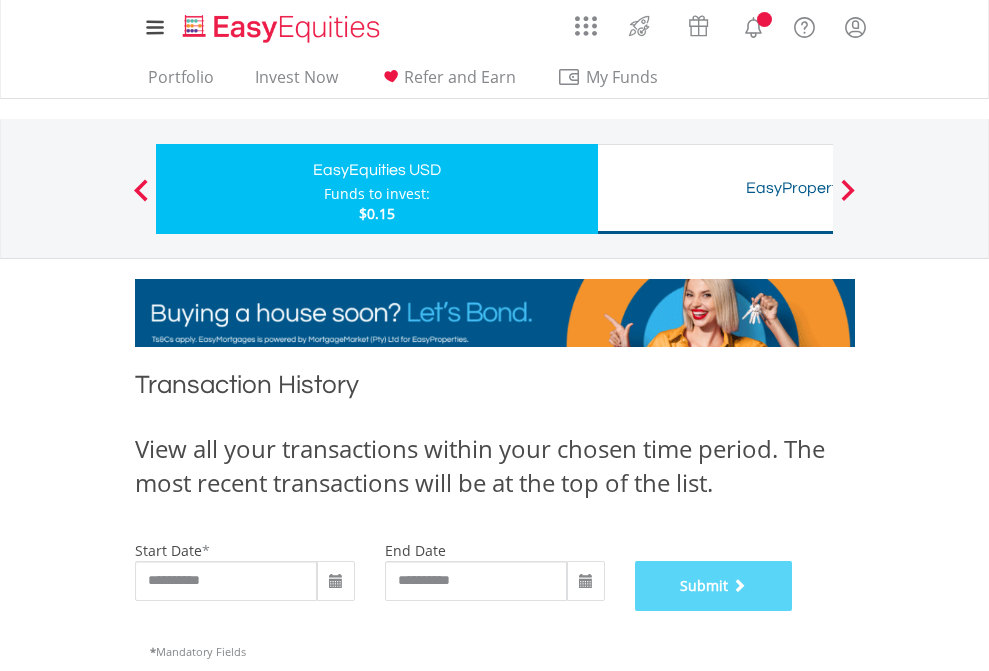 scroll, scrollTop: 811, scrollLeft: 0, axis: vertical 